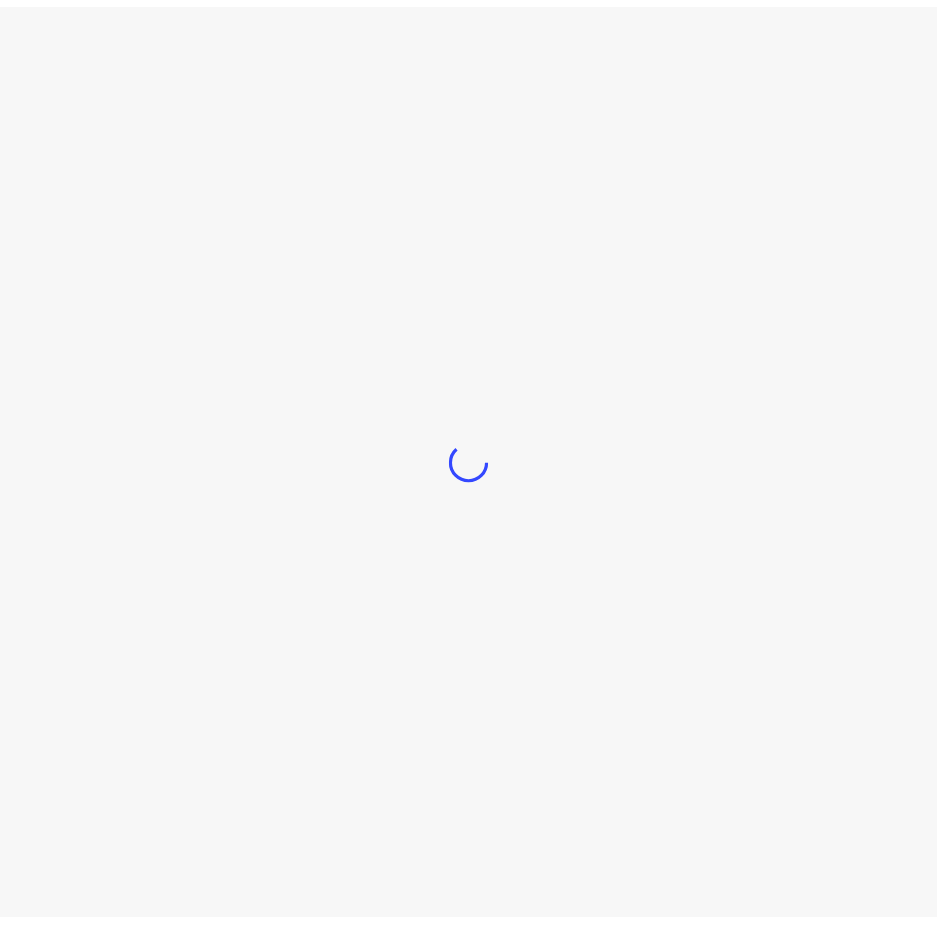 scroll, scrollTop: 0, scrollLeft: 0, axis: both 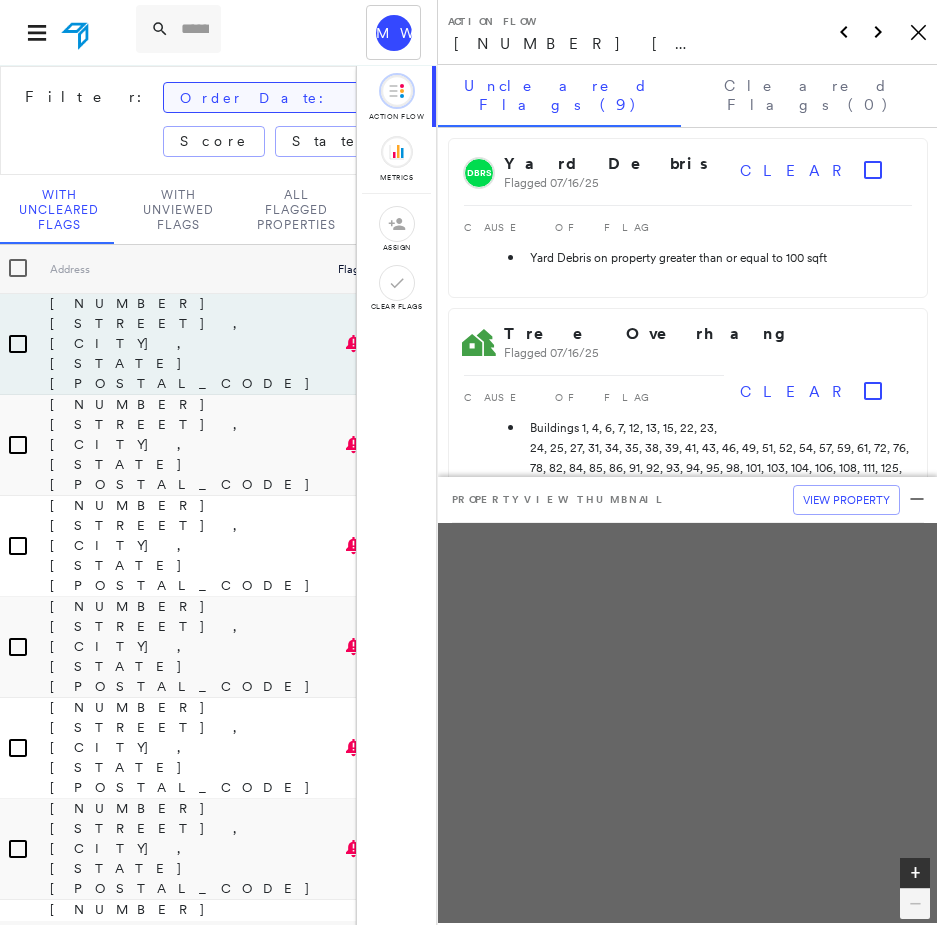 click on "Order Date: May 2025 - Today" at bounding box center [399, 98] 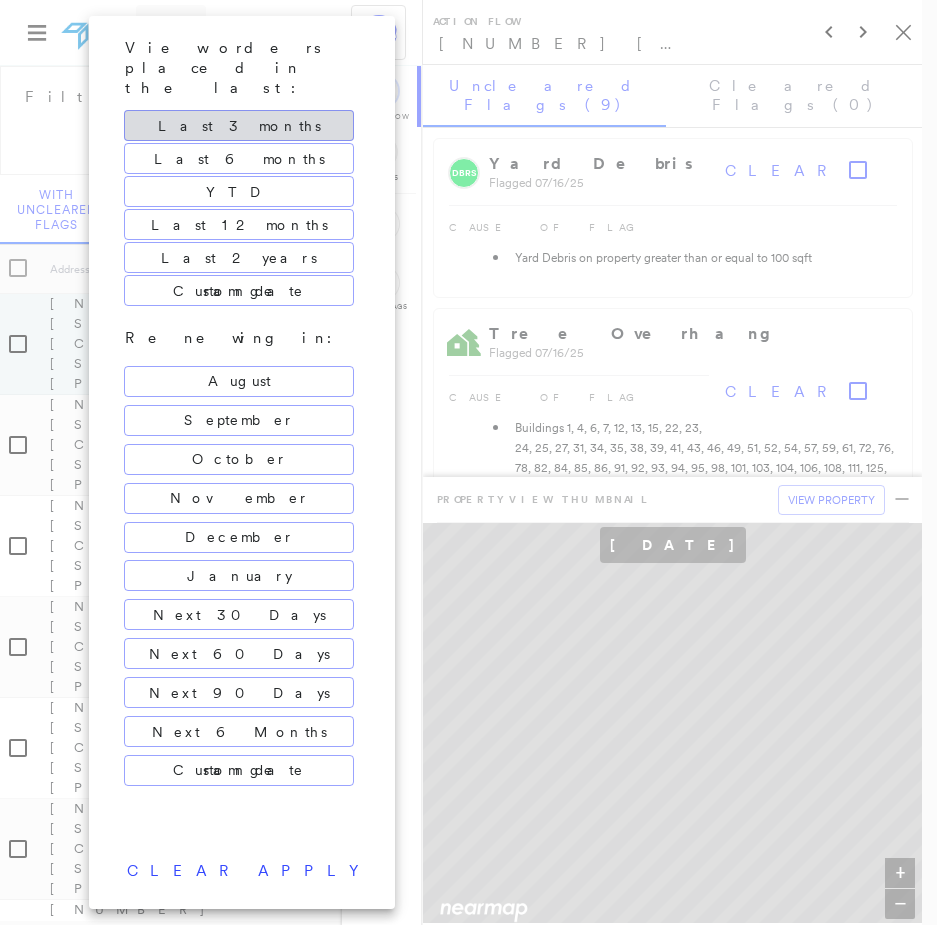 click at bounding box center (468, 462) 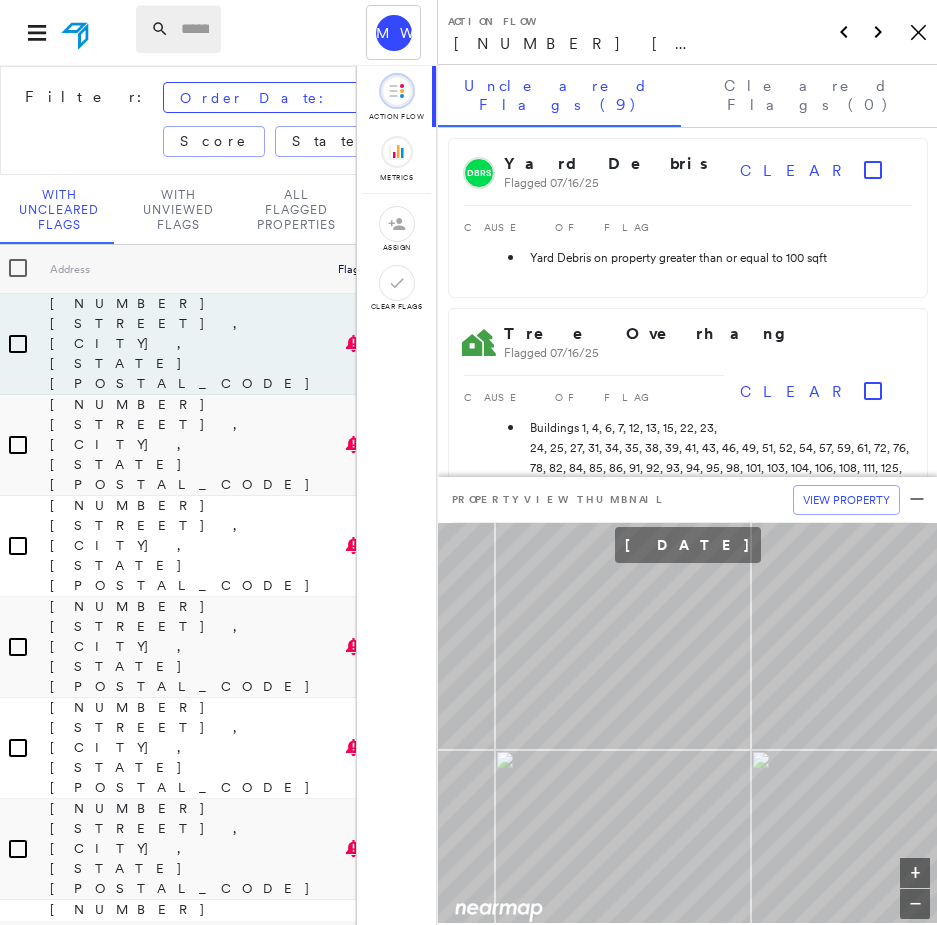 paste on "**********" 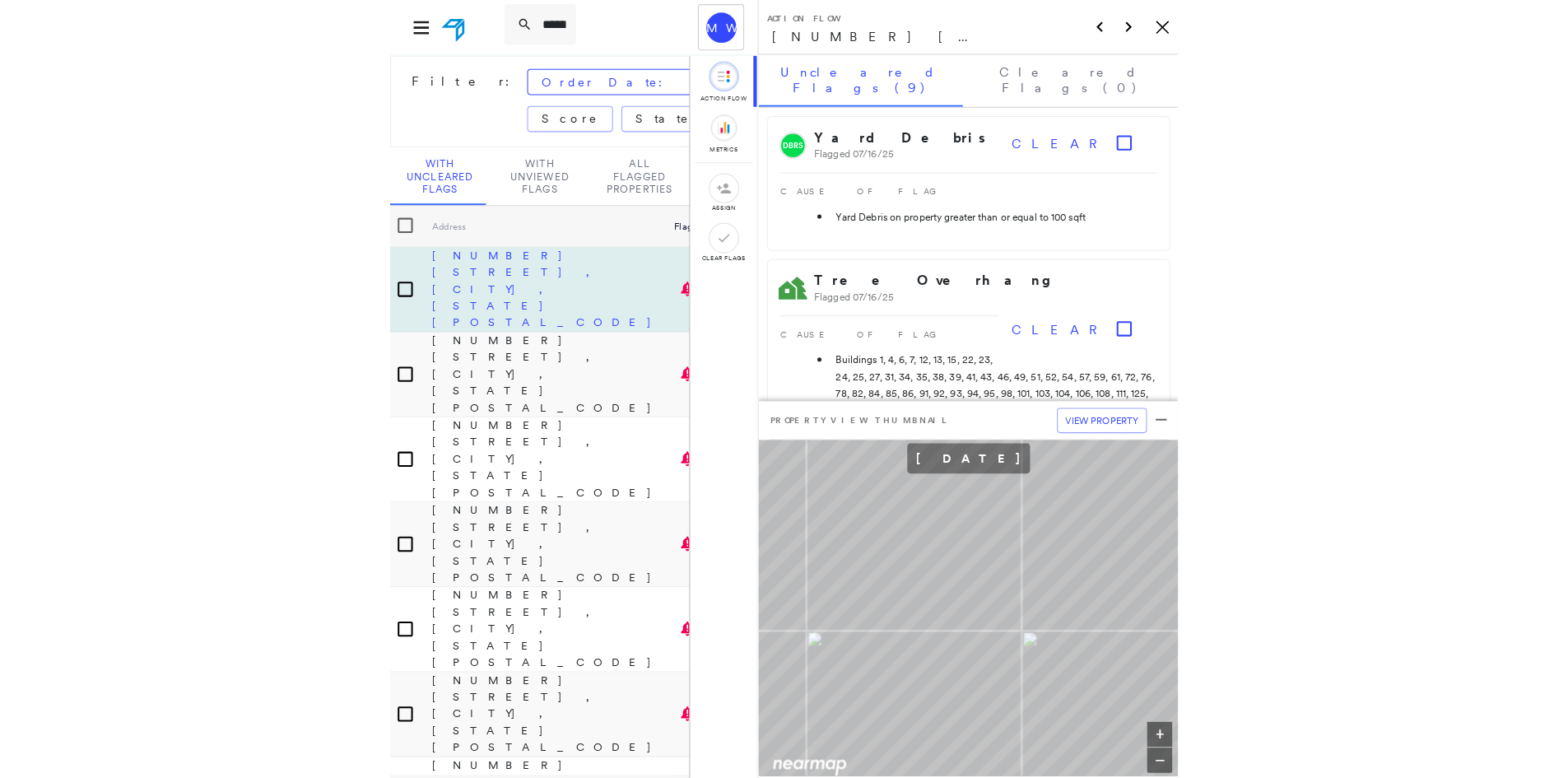 scroll, scrollTop: 0, scrollLeft: 218, axis: horizontal 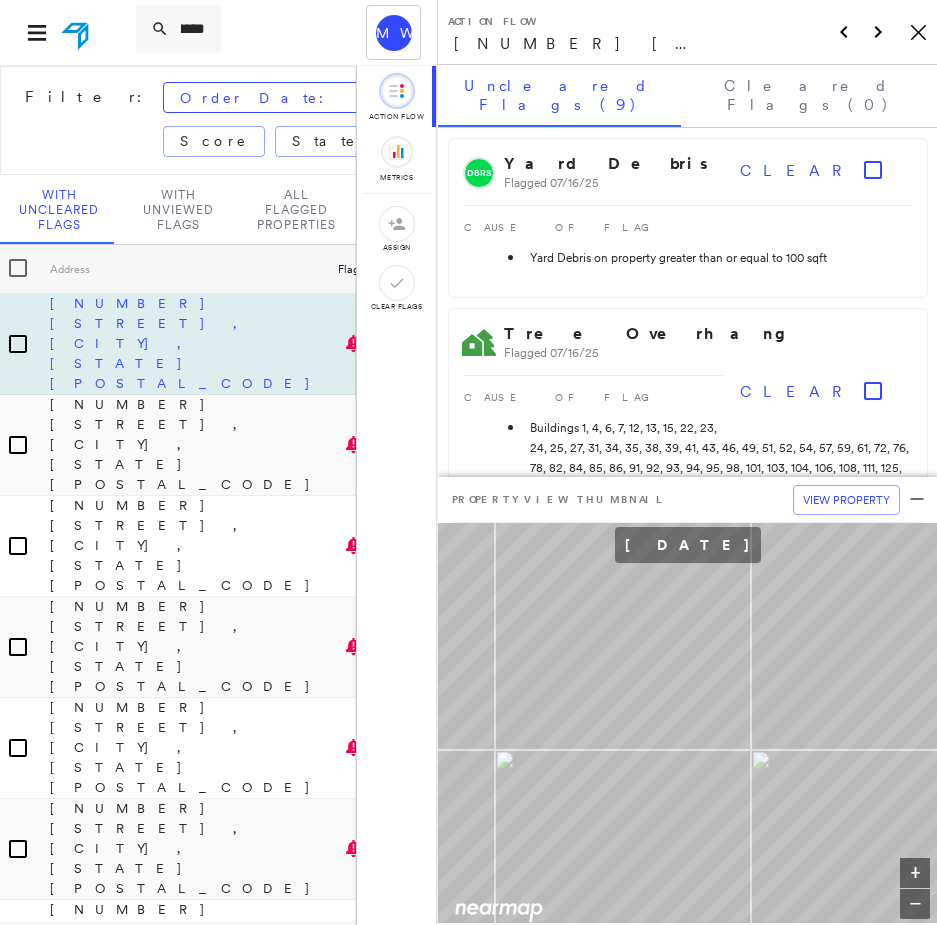 type on "**********" 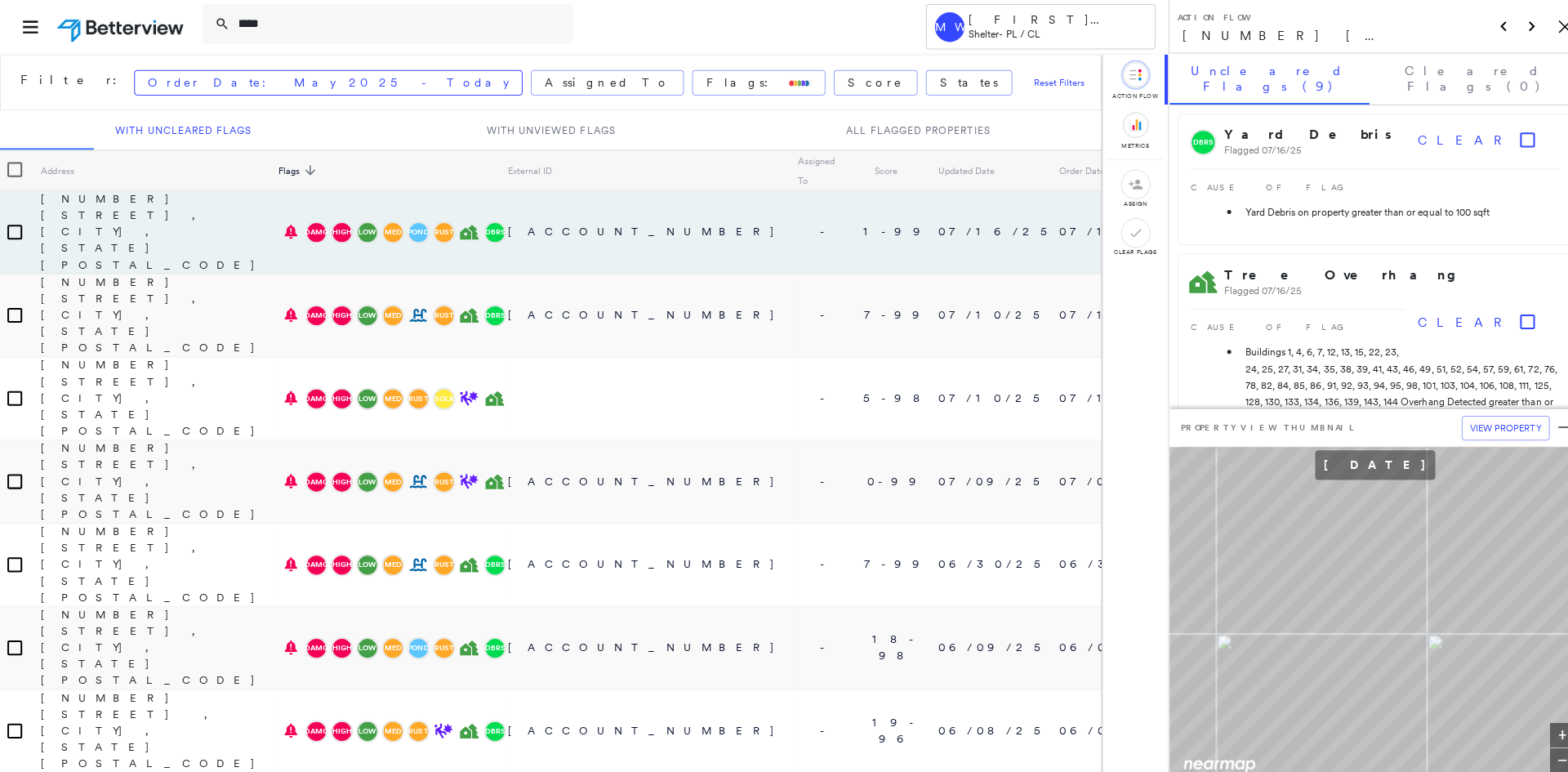 scroll, scrollTop: 0, scrollLeft: 0, axis: both 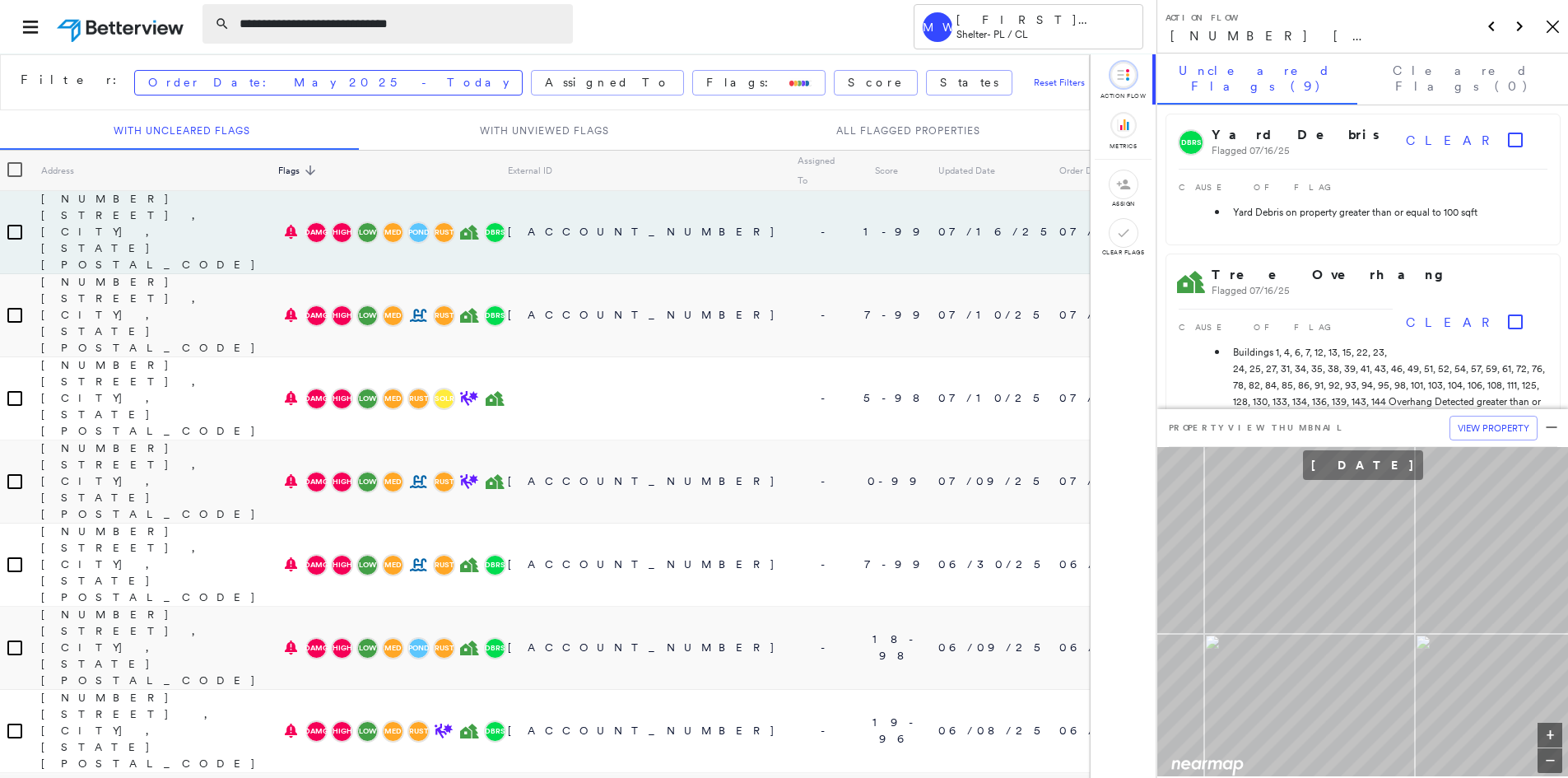 click on "**********" at bounding box center [399, 24] 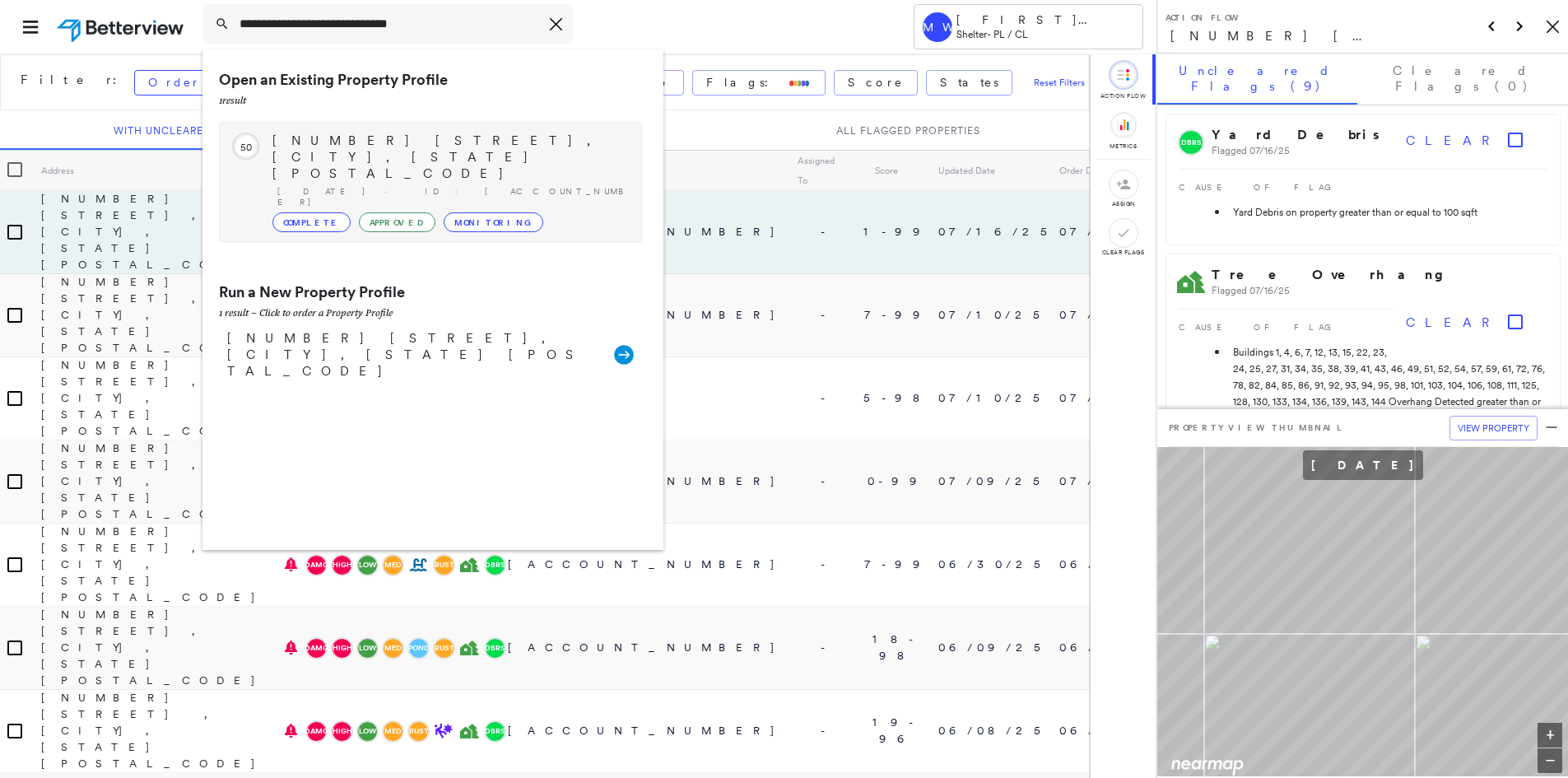 click on "[NUMBER] [STREET], [CITY], [STATE] [POSTAL_CODE] [DATE] · ID:  [ACCOUNT_NUMBER]	 Complete Approved Monitoring" at bounding box center (449, 182) 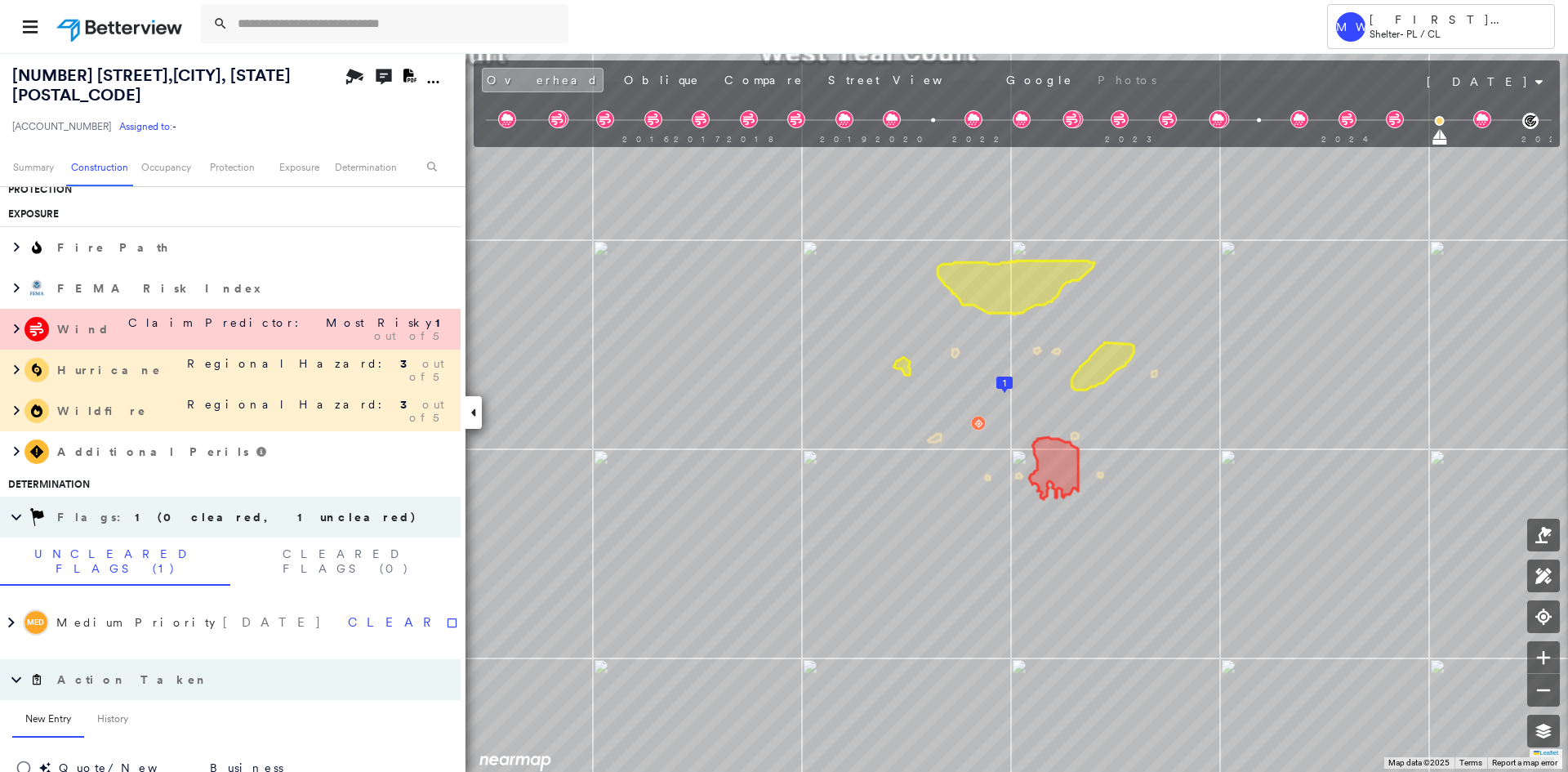scroll, scrollTop: 899, scrollLeft: 0, axis: vertical 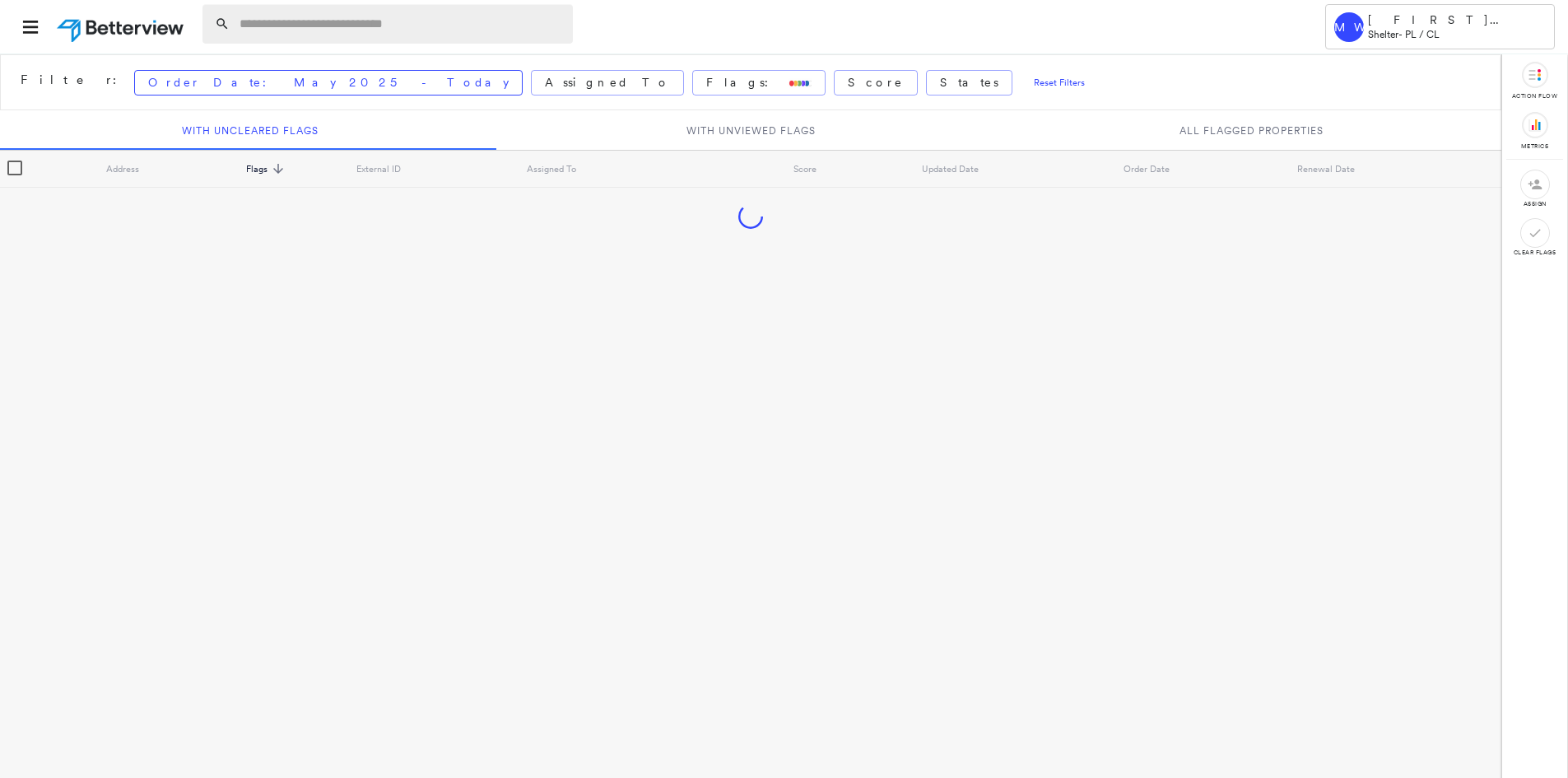 paste on "**********" 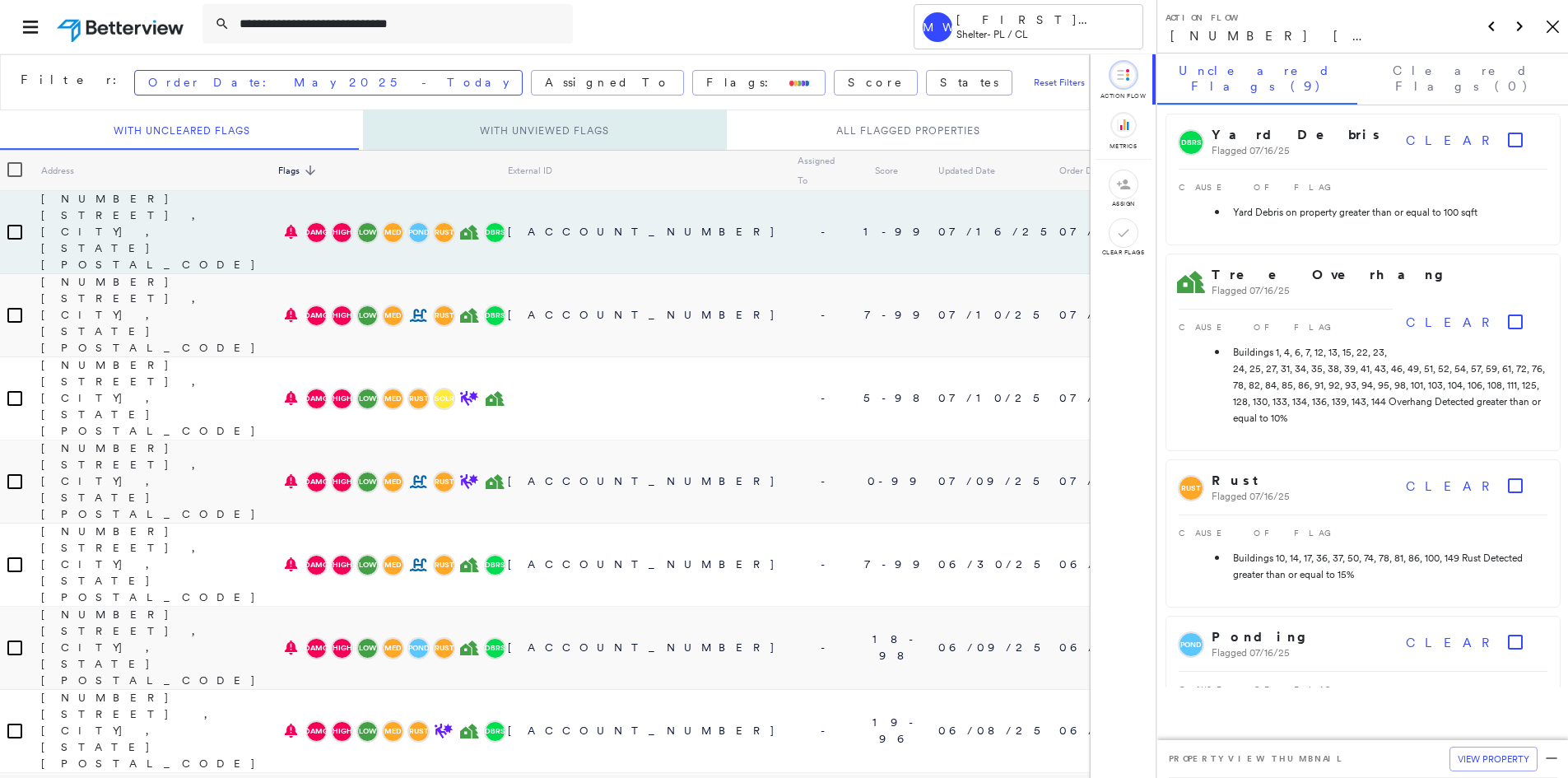 type on "**********" 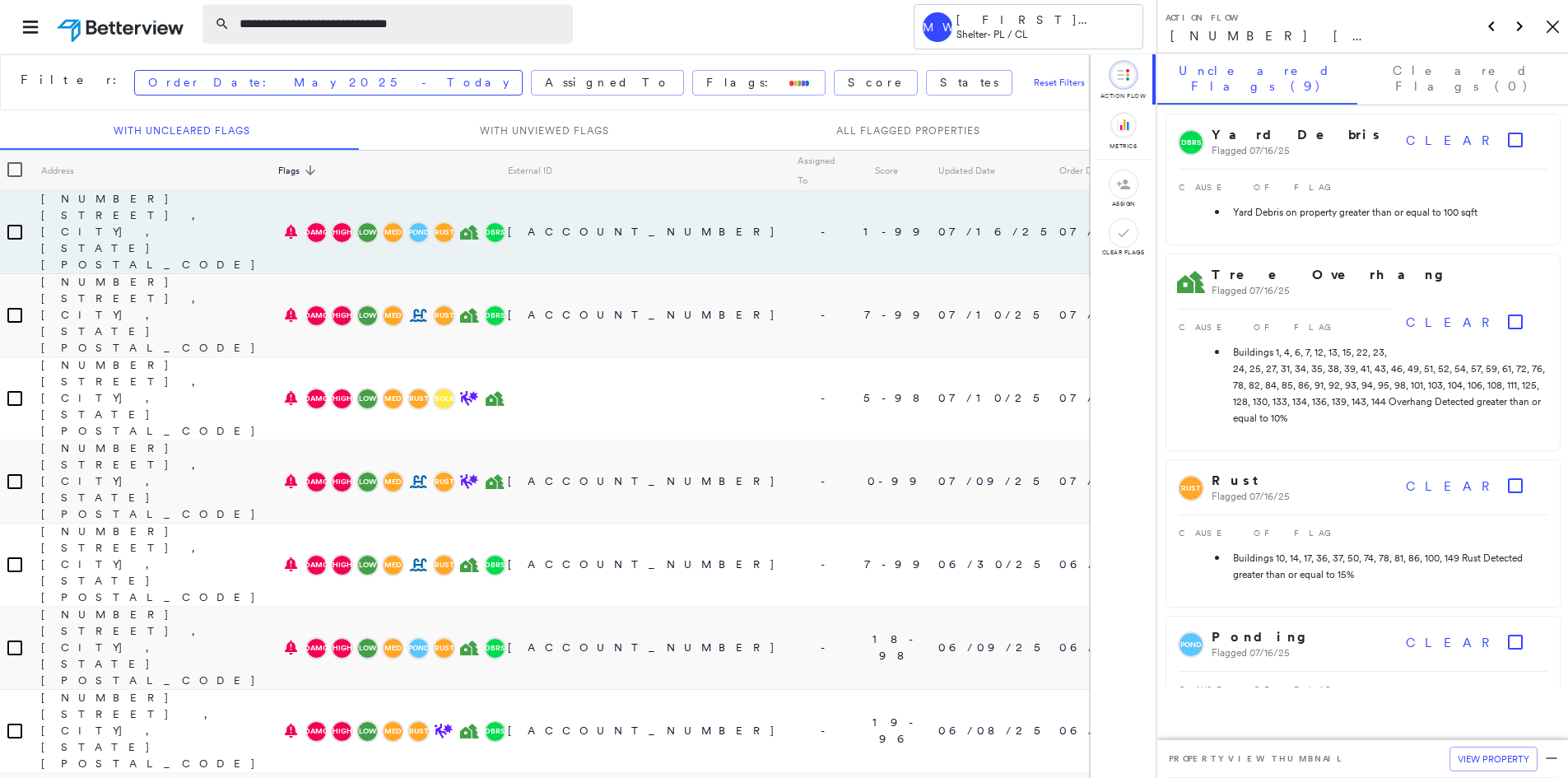 click on "**********" at bounding box center (401, 24) 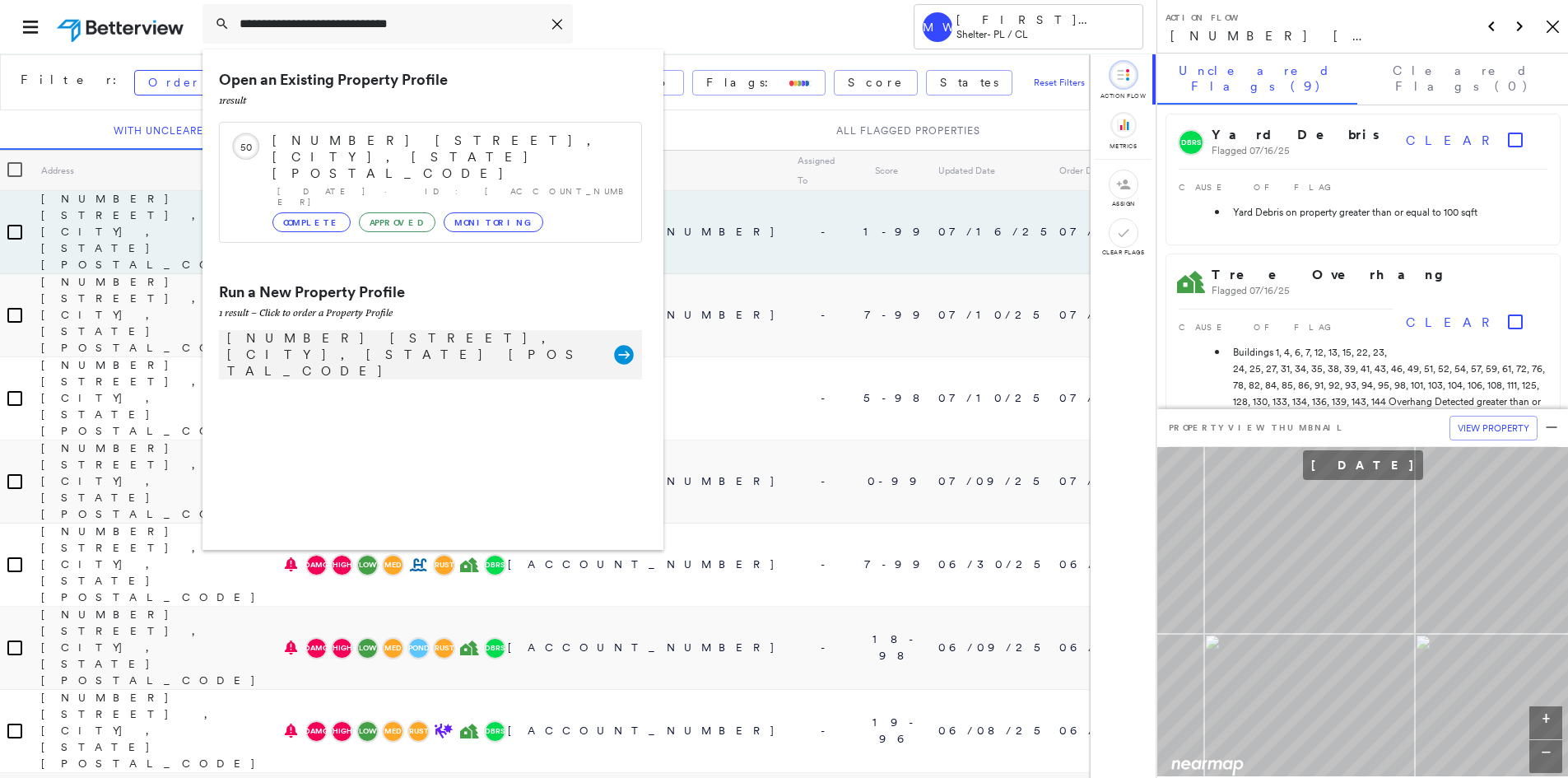 click on "[NUMBER] [STREET], [CITY], [STATE] [POSTAL_CODE]" at bounding box center (412, 355) 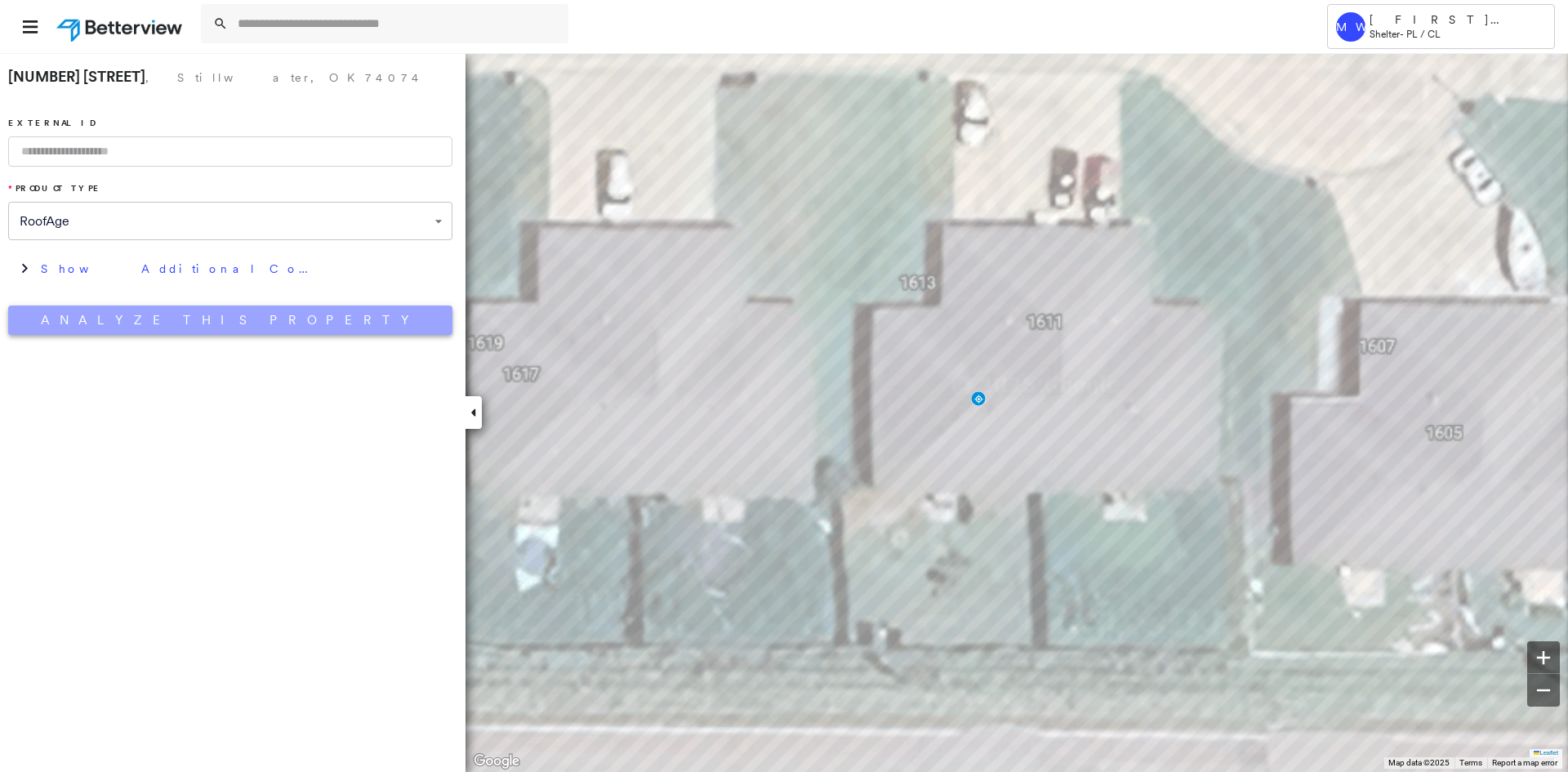 click on "Analyze This Property" at bounding box center [230, 320] 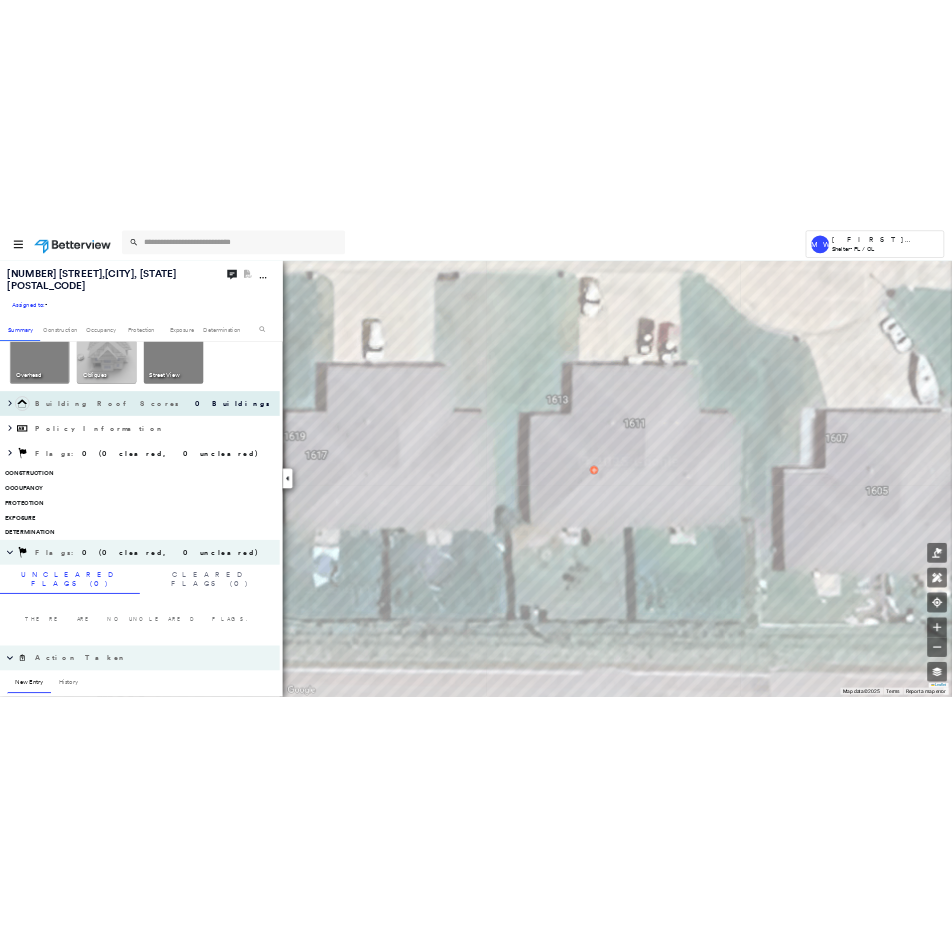 scroll, scrollTop: 0, scrollLeft: 0, axis: both 